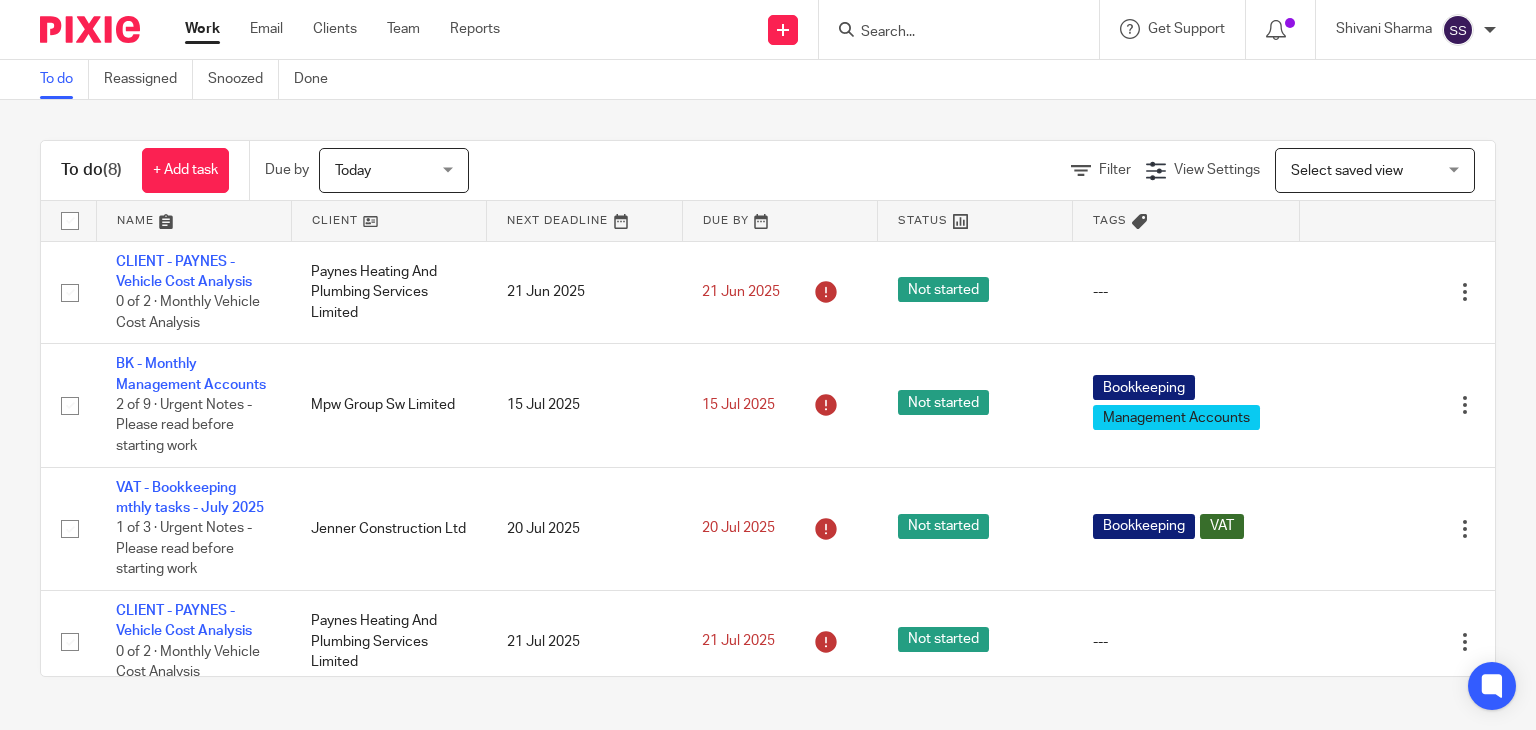 scroll, scrollTop: 0, scrollLeft: 0, axis: both 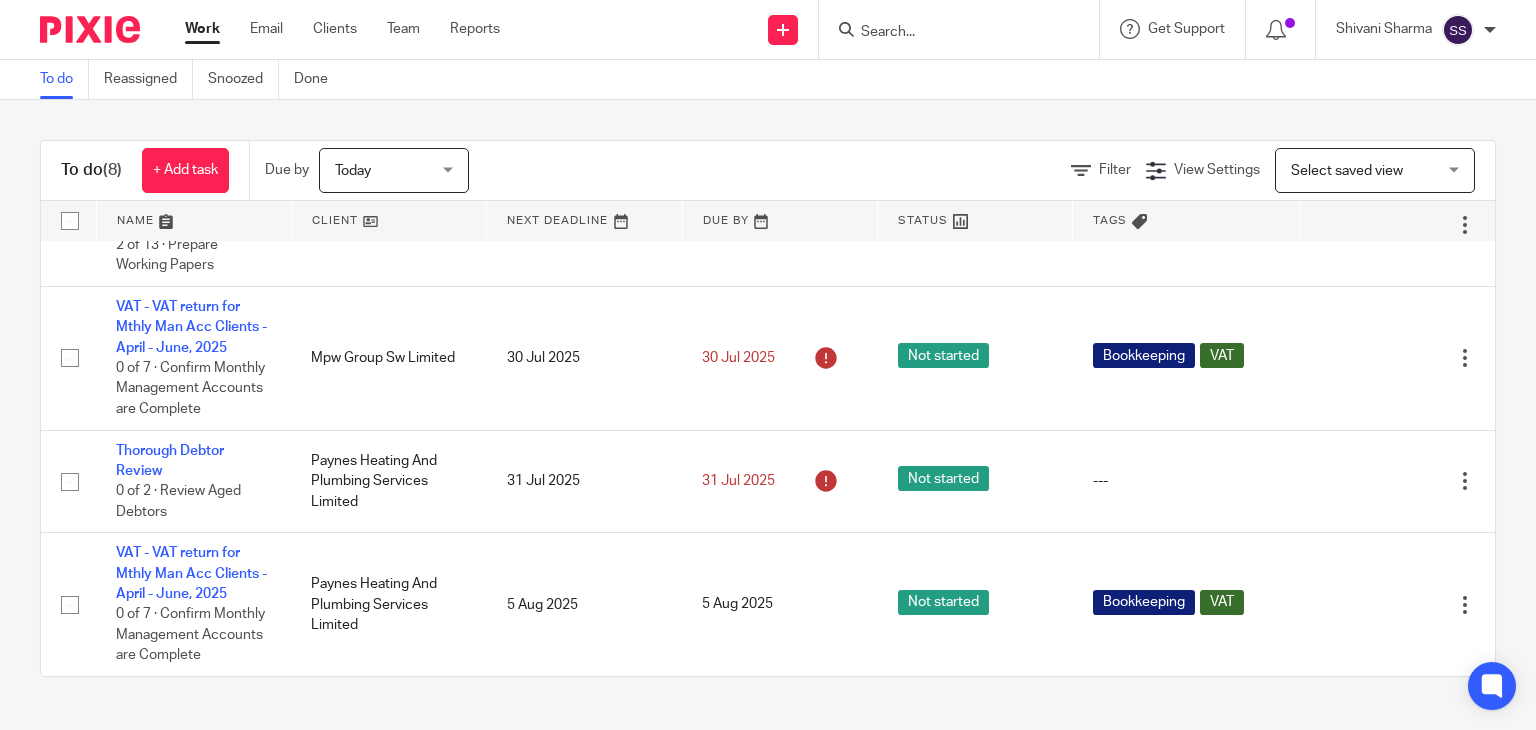 click at bounding box center [949, 33] 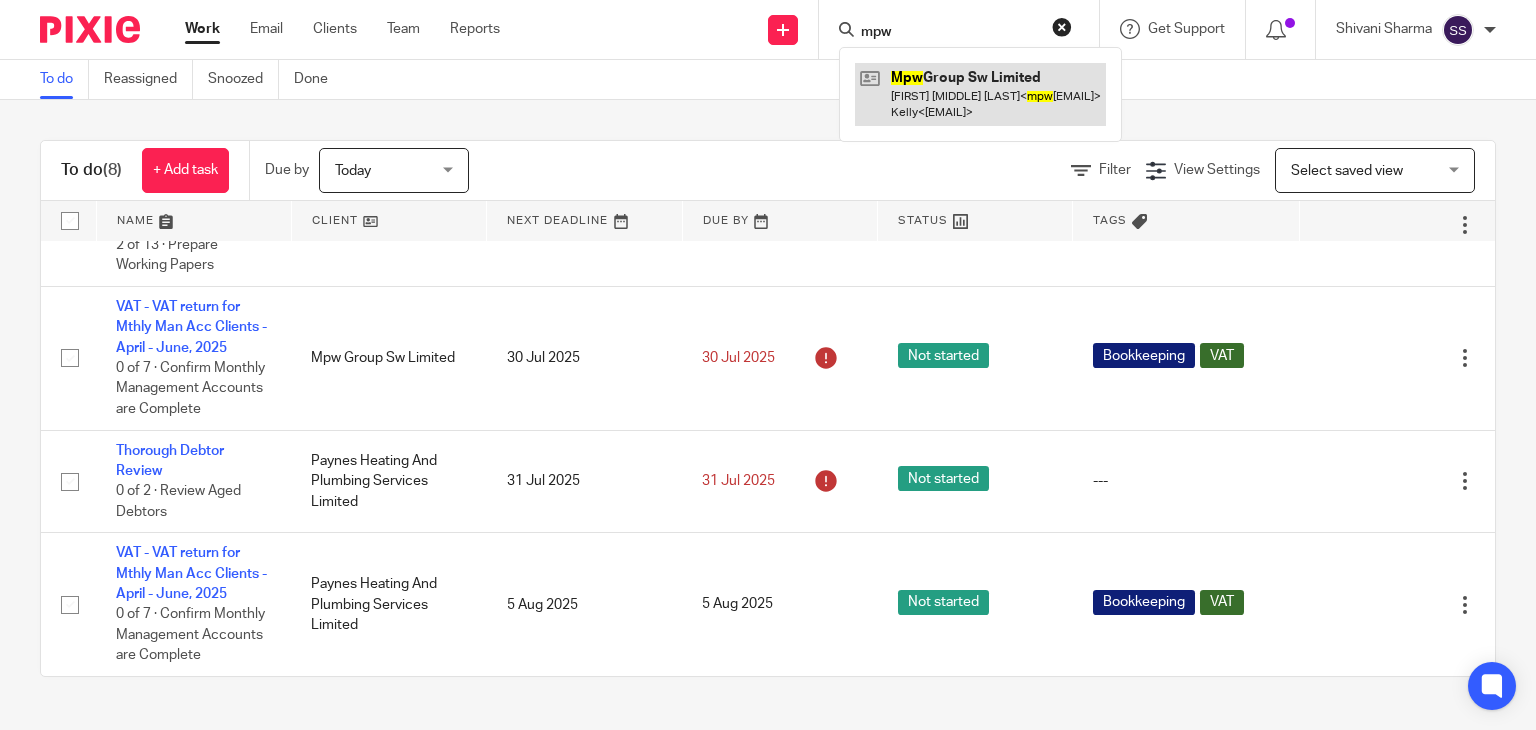 type on "mpw" 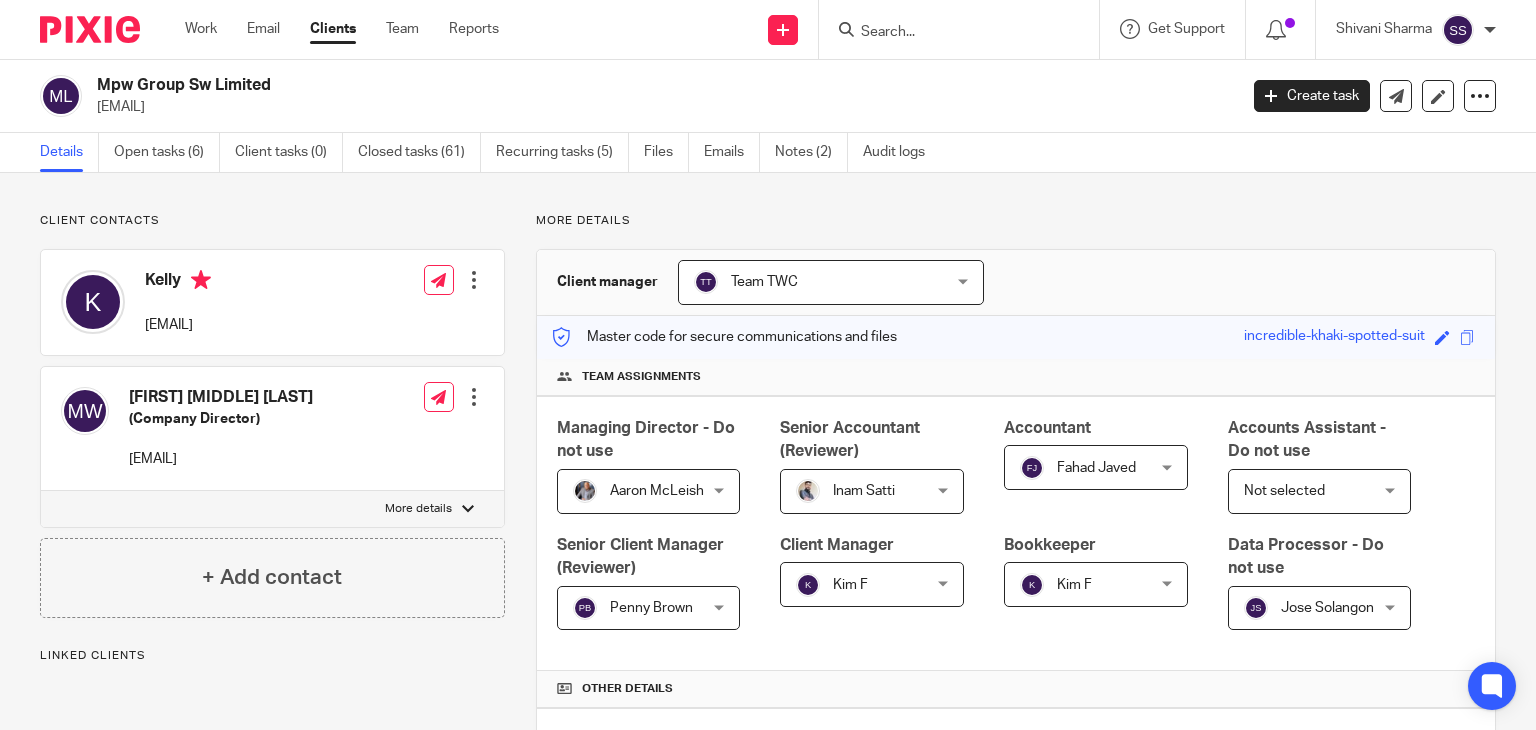 scroll, scrollTop: 0, scrollLeft: 0, axis: both 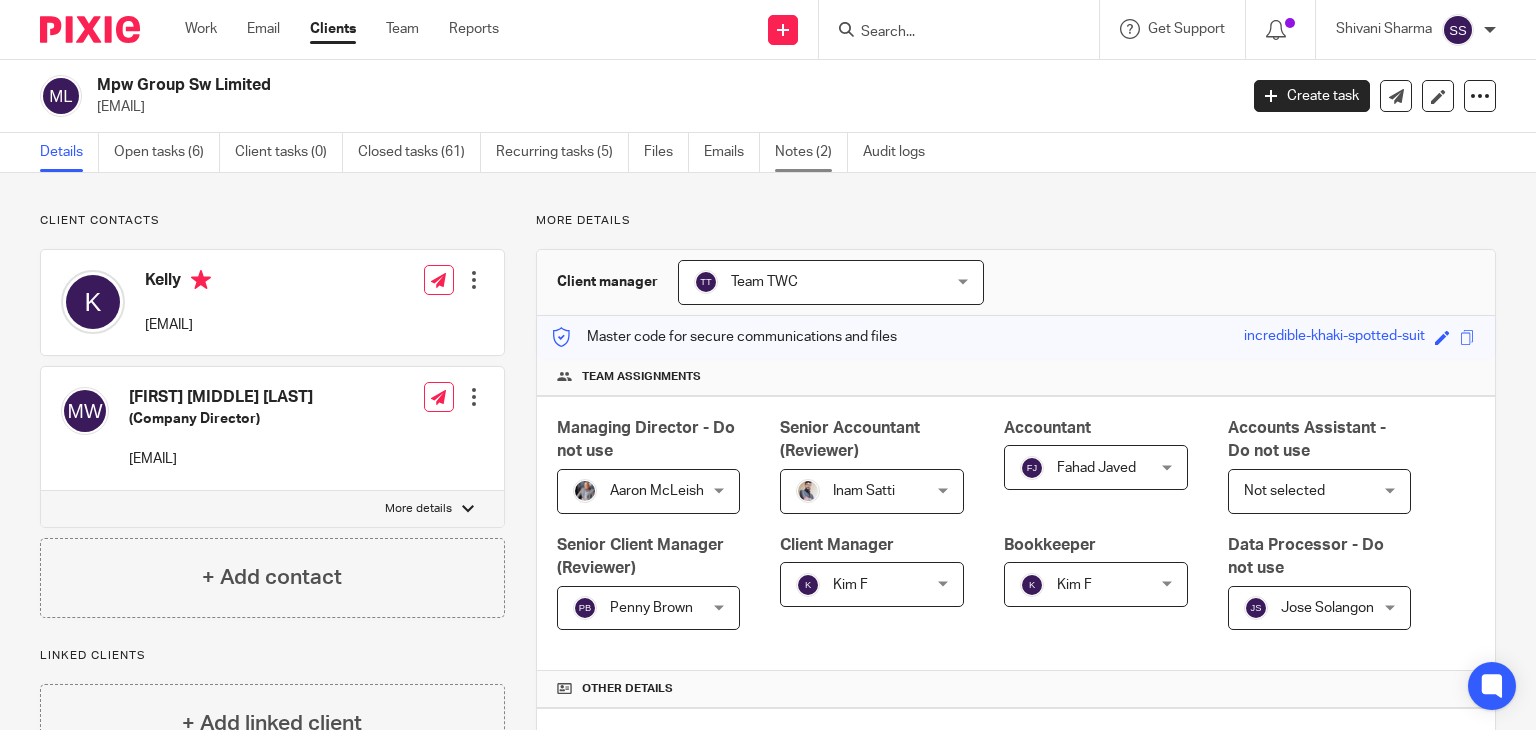 click on "Notes (2)" at bounding box center (811, 152) 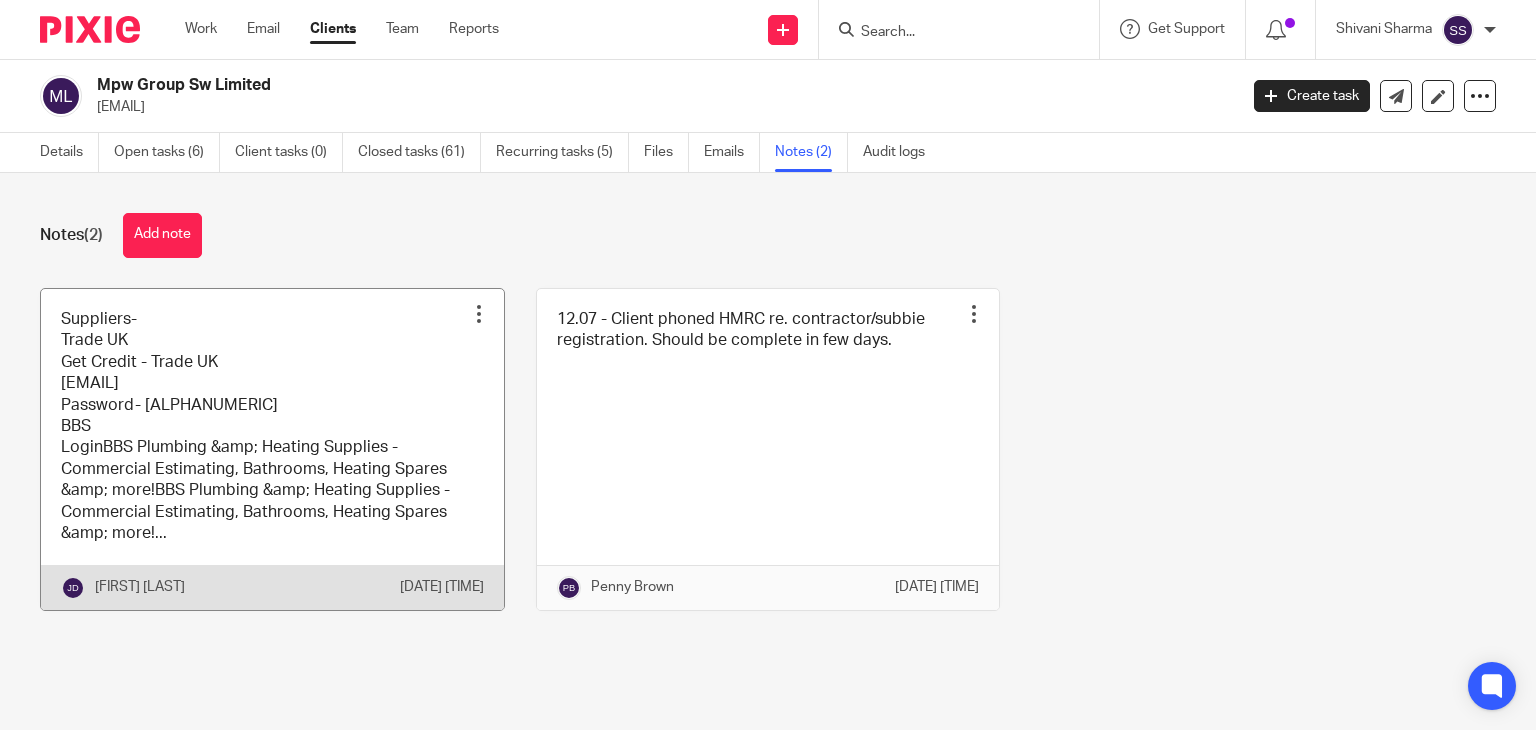 scroll, scrollTop: 0, scrollLeft: 0, axis: both 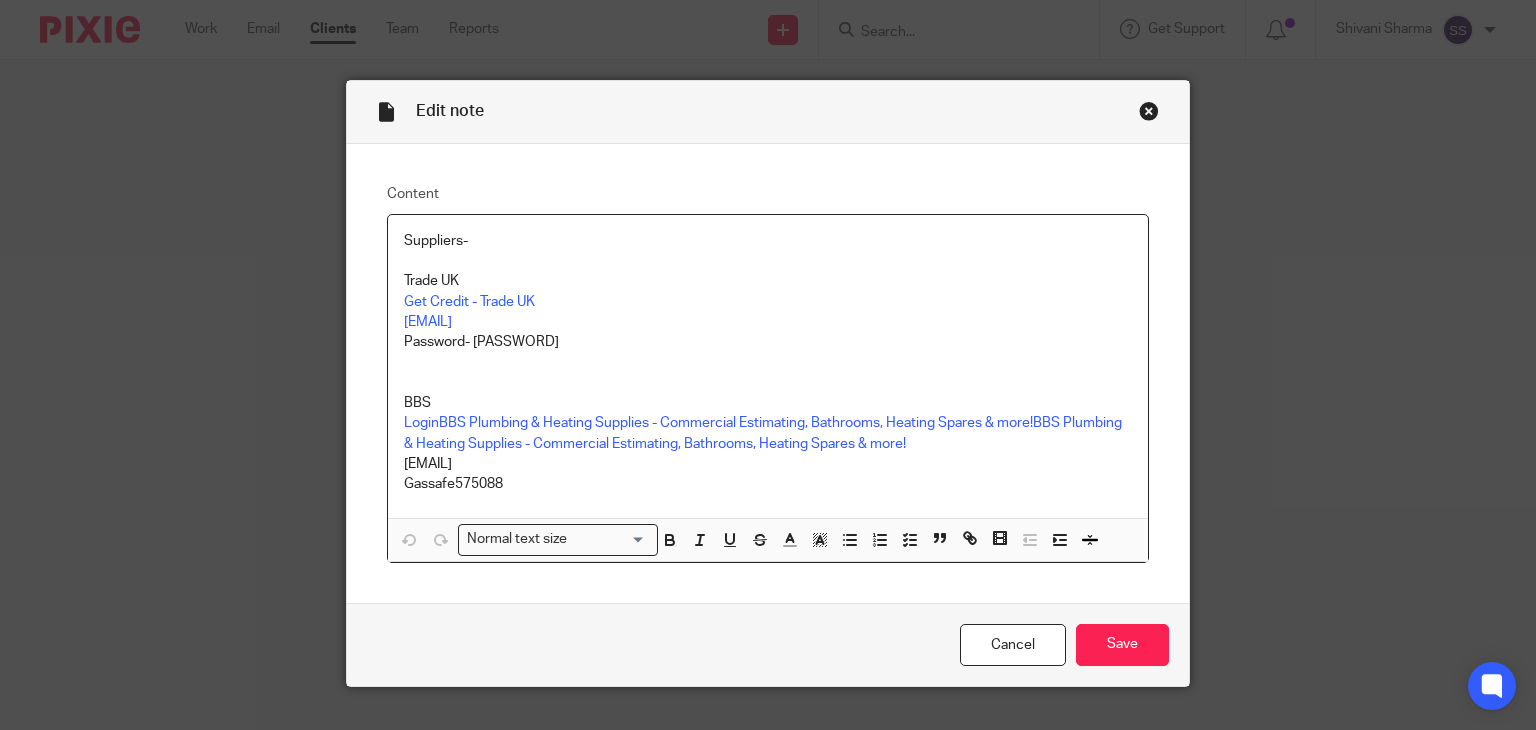 drag, startPoint x: 536, startPoint y: 461, endPoint x: 394, endPoint y: 465, distance: 142.05632 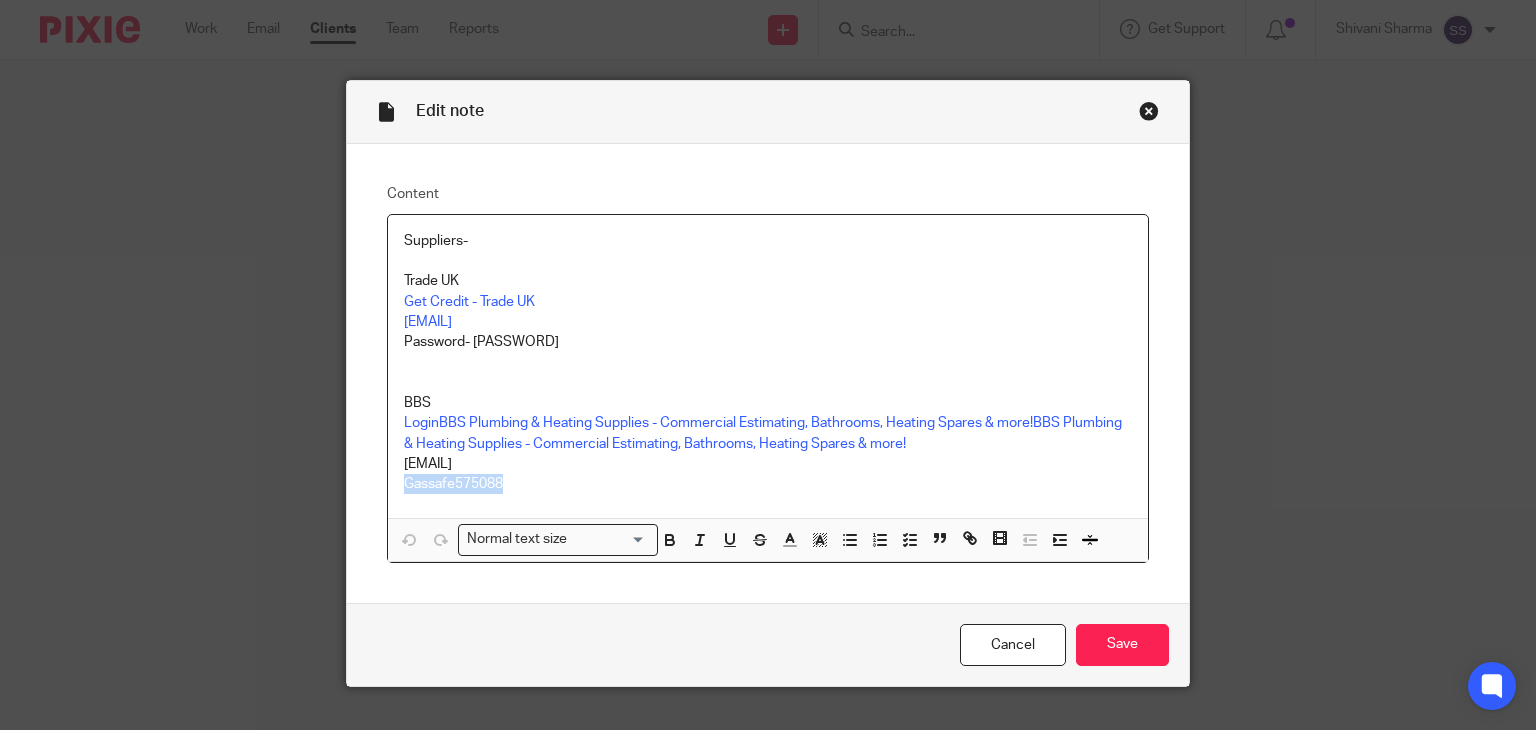 drag, startPoint x: 497, startPoint y: 489, endPoint x: 396, endPoint y: 481, distance: 101.31634 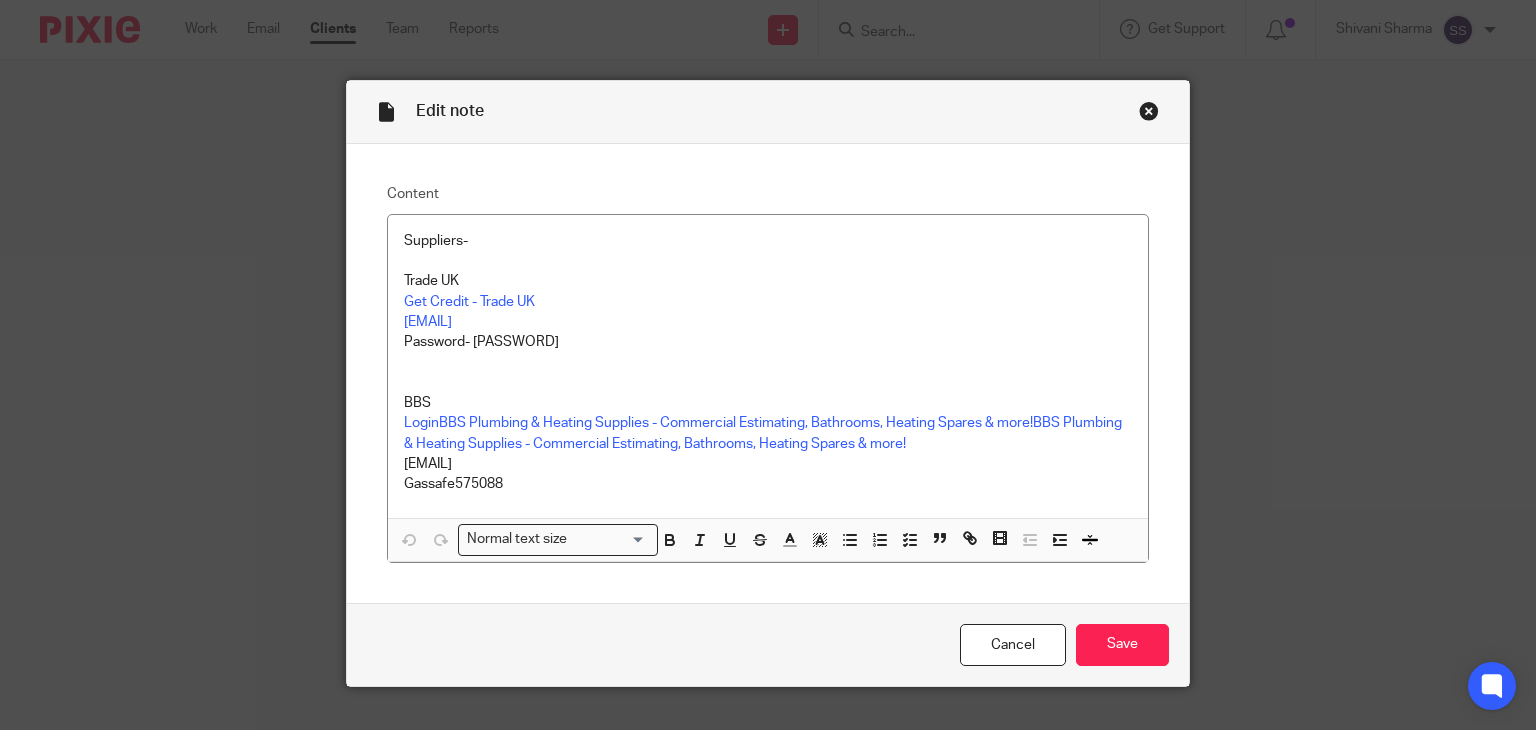 click on "Edit note
Content   Suppliers- Trade UK Get Credit - Trade UK Mpw75@hotmail.com Password- Barneyblue1234! BBS LoginBBS Plumbing & Heating Supplies - Commercial Estimating, Bathrooms, Heating Spares & more!BBS Plumbing & Heating Supplies - Commercial Estimating, Bathrooms, Heating Spares & more! mpw75@hotmail.com Gassafe575088
Normal text size
Loading...
Remove
Edit
Insert new video
Copy and paste the video URL. Youtube, Vimeo and Loom URLs are supported.
Close
Submit" at bounding box center [768, 365] 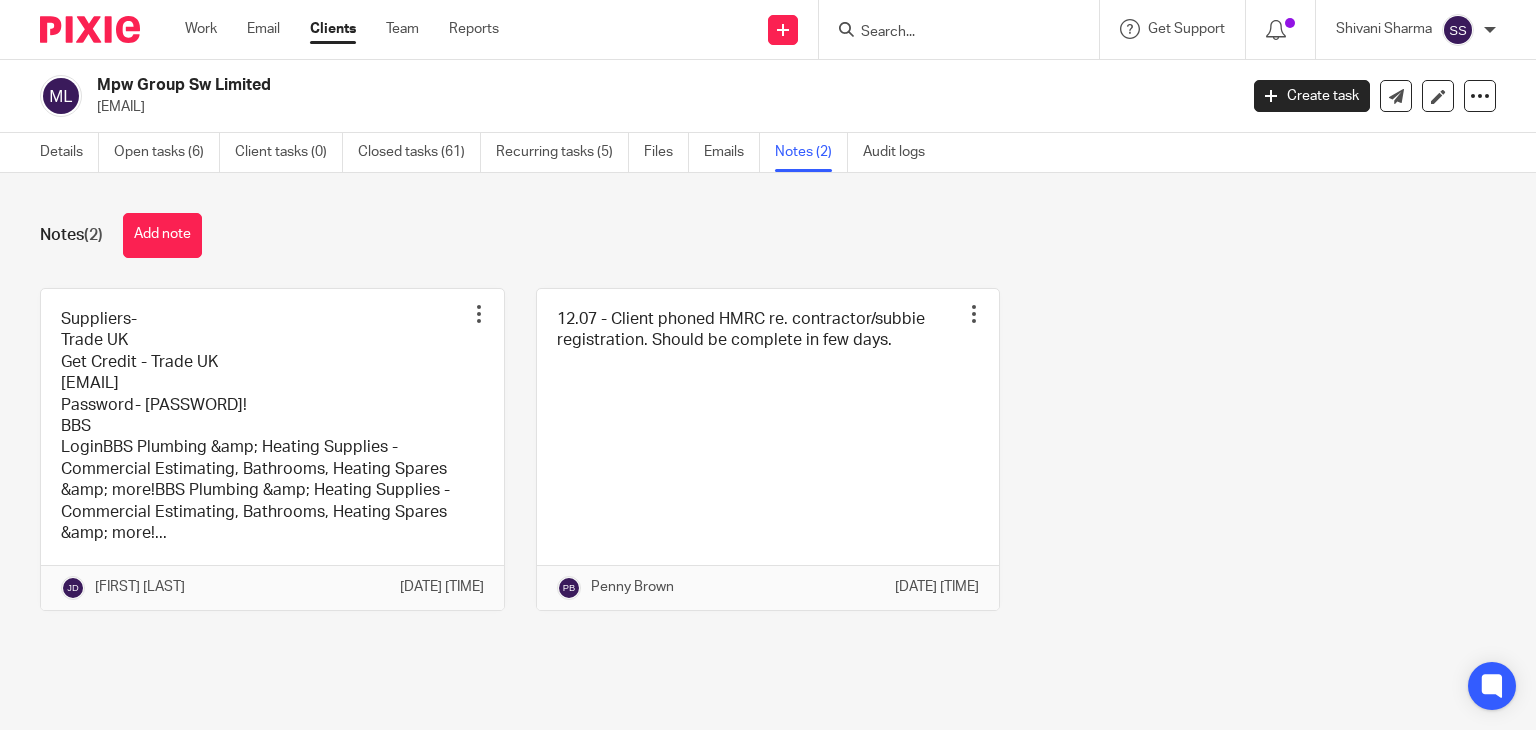 scroll, scrollTop: 0, scrollLeft: 0, axis: both 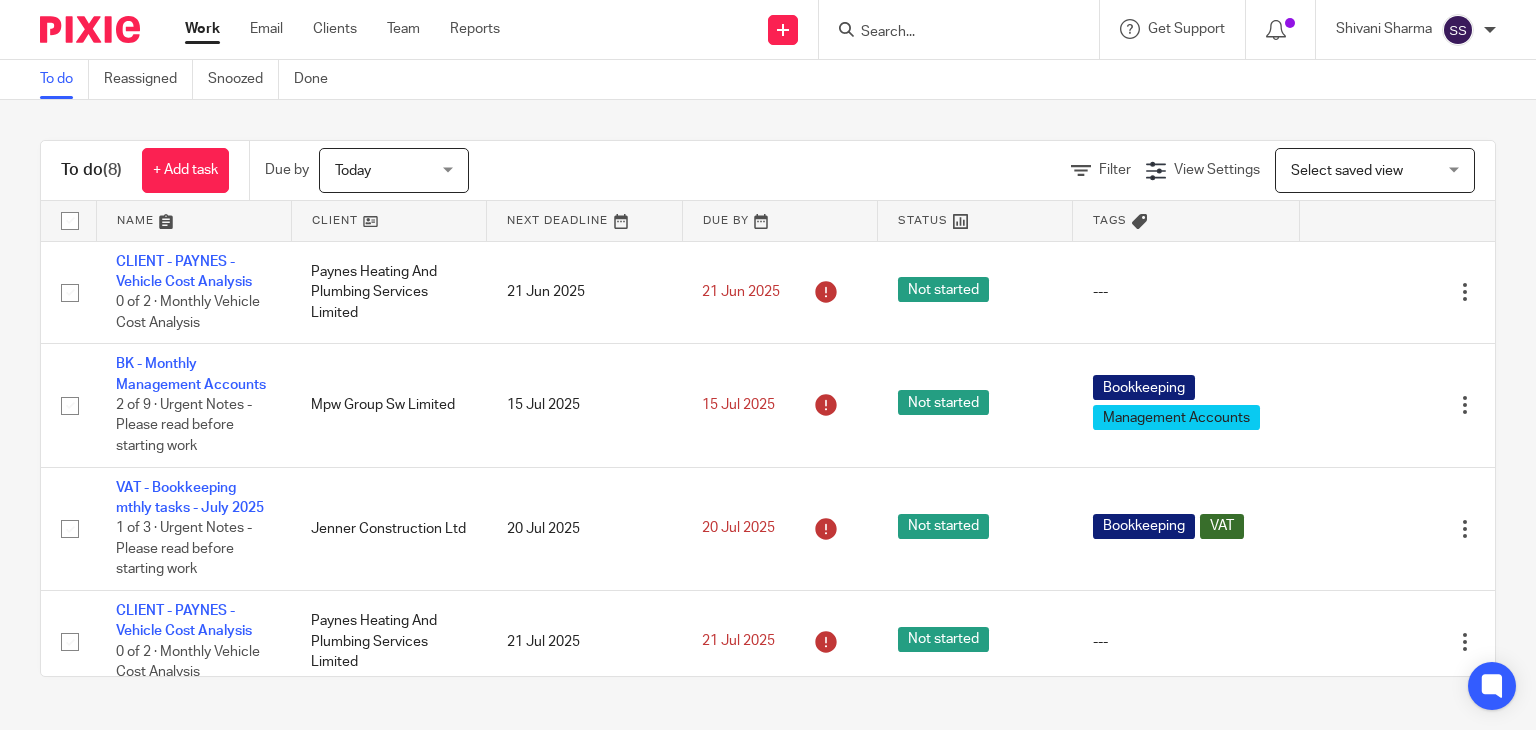 click on "Today" at bounding box center [388, 170] 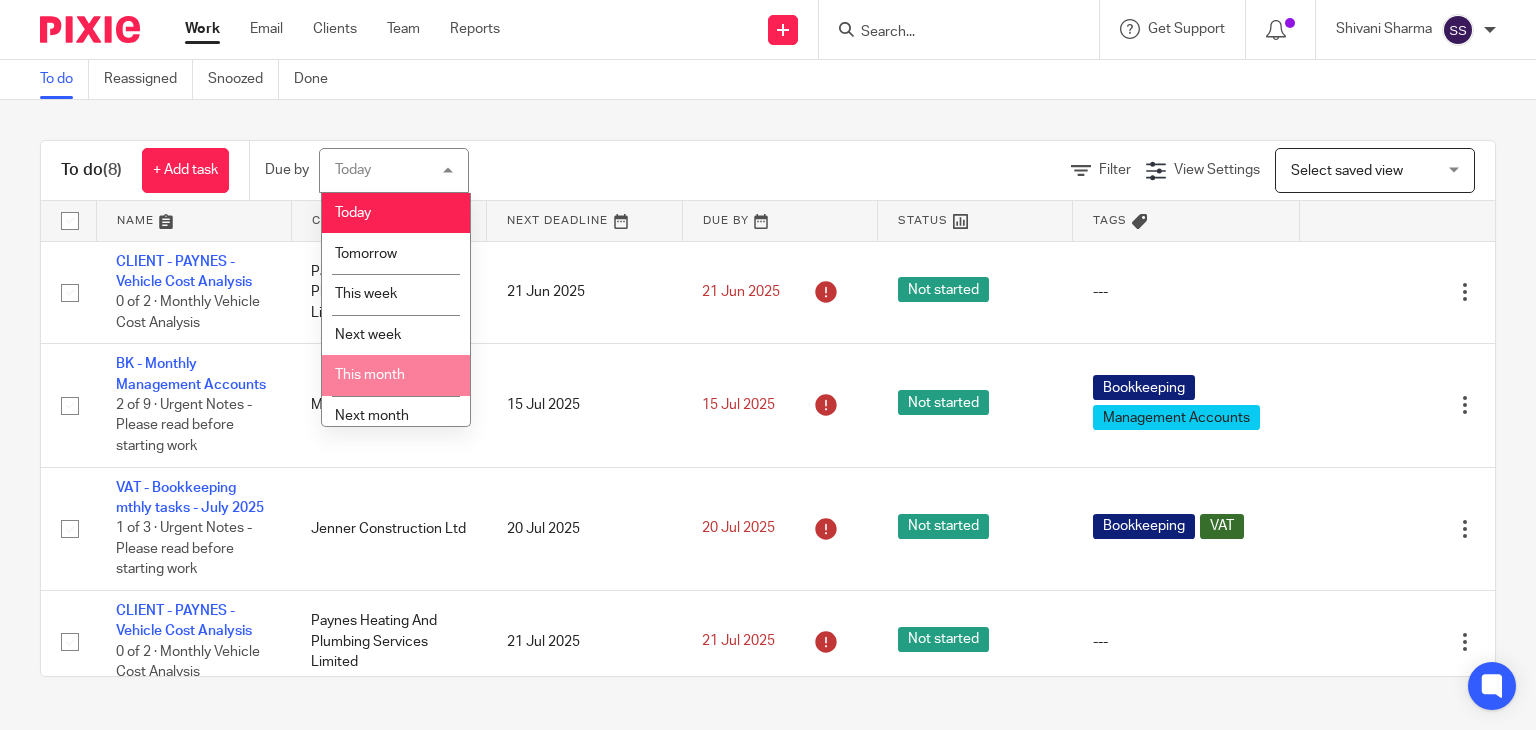 scroll, scrollTop: 53, scrollLeft: 0, axis: vertical 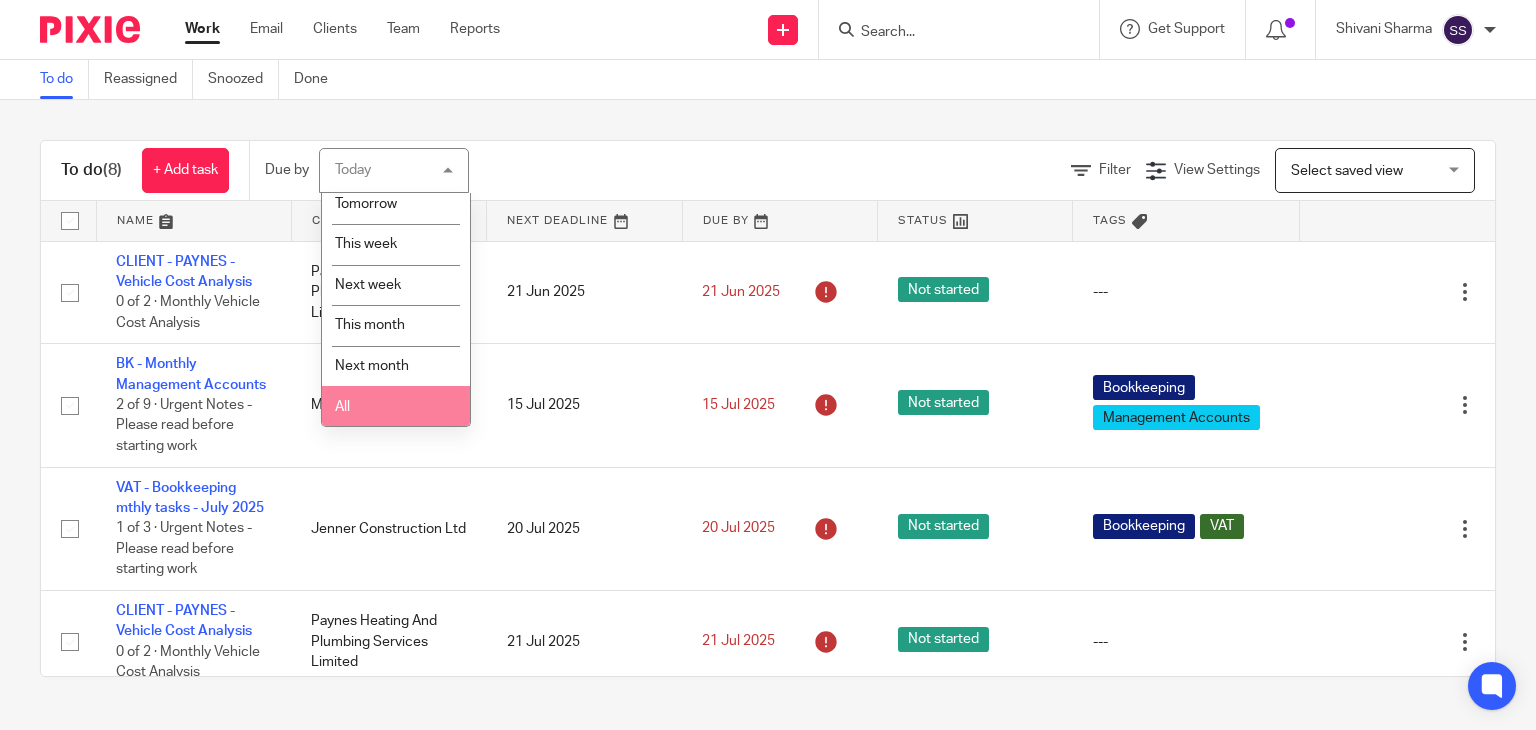 click on "All" at bounding box center (396, 406) 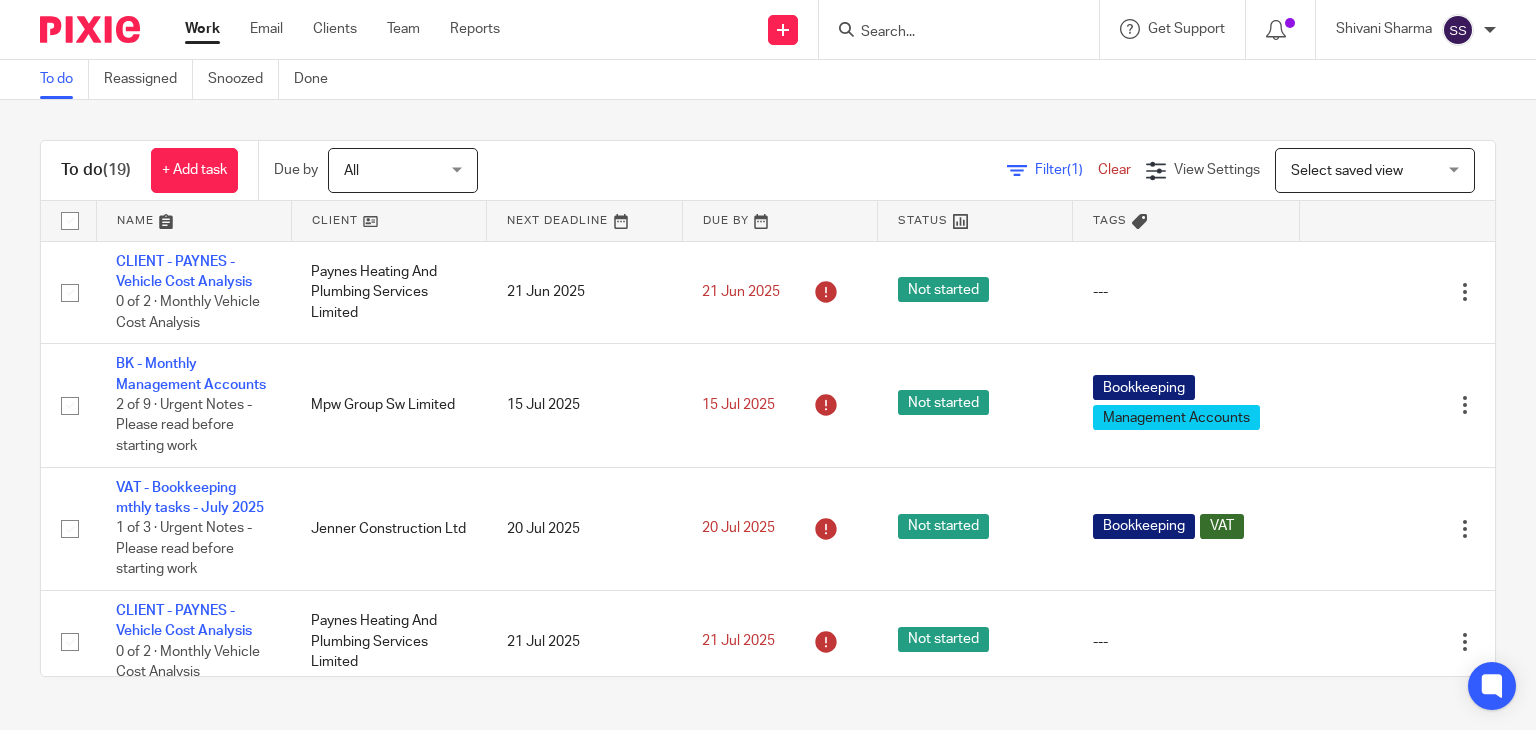 scroll, scrollTop: 0, scrollLeft: 0, axis: both 